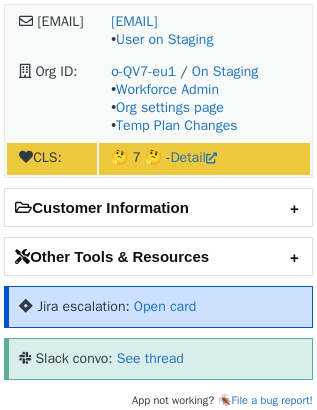 scroll, scrollTop: 0, scrollLeft: 0, axis: both 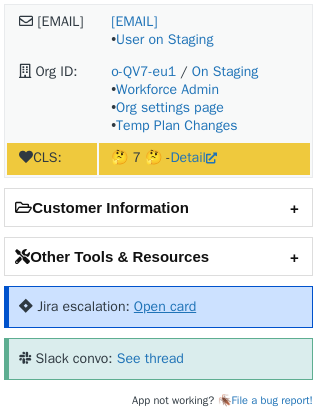 click on "Open card" at bounding box center [165, 306] 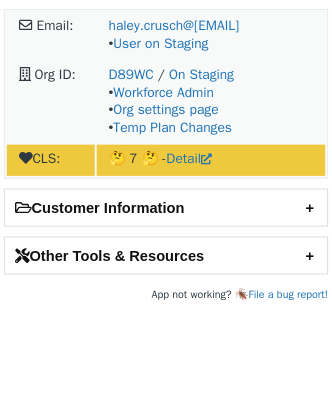scroll, scrollTop: 0, scrollLeft: 0, axis: both 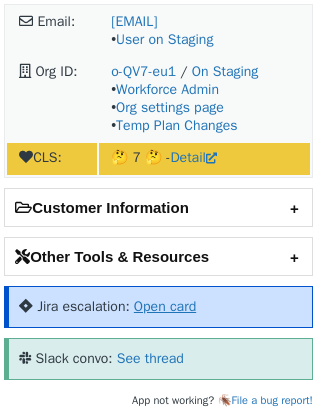 click on "Open card" at bounding box center [165, 306] 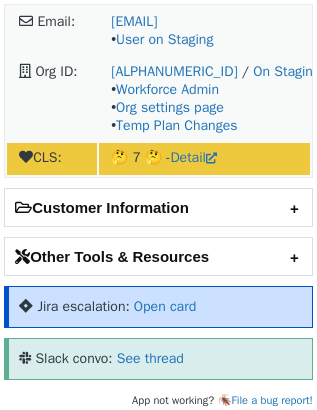 scroll, scrollTop: 0, scrollLeft: 0, axis: both 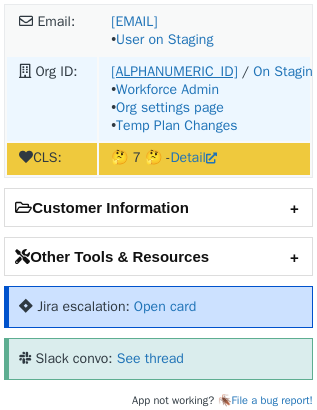 click on "o-[MASK]" at bounding box center (139, 71) 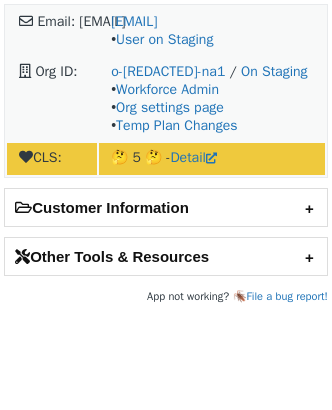 scroll, scrollTop: 0, scrollLeft: 0, axis: both 